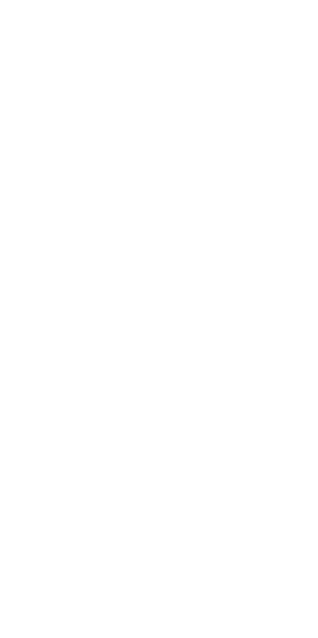 scroll, scrollTop: 0, scrollLeft: 0, axis: both 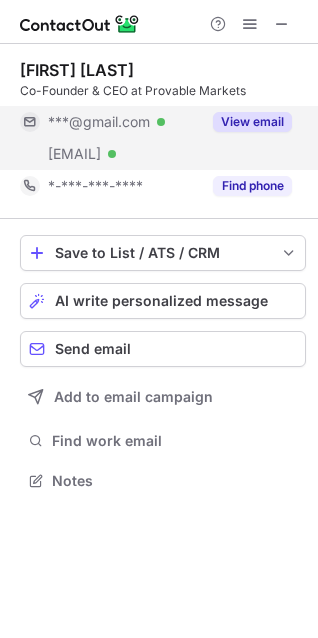 click on "View email" at bounding box center (252, 122) 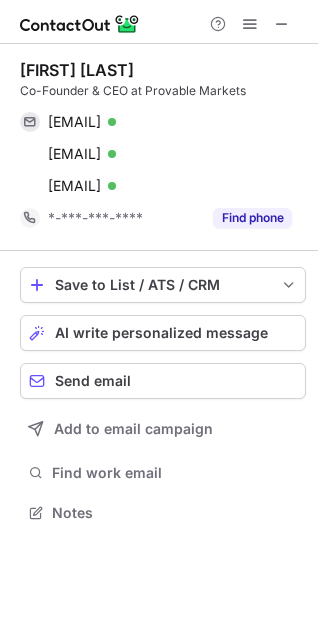 scroll, scrollTop: 10, scrollLeft: 10, axis: both 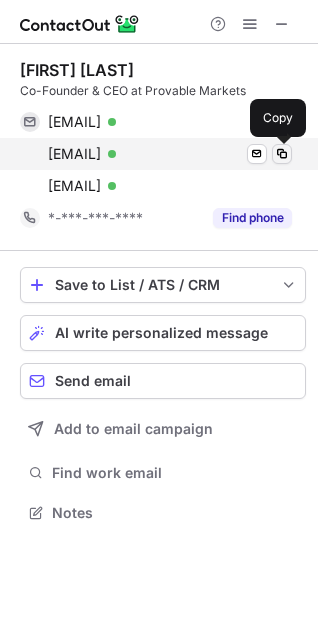 click at bounding box center (282, 154) 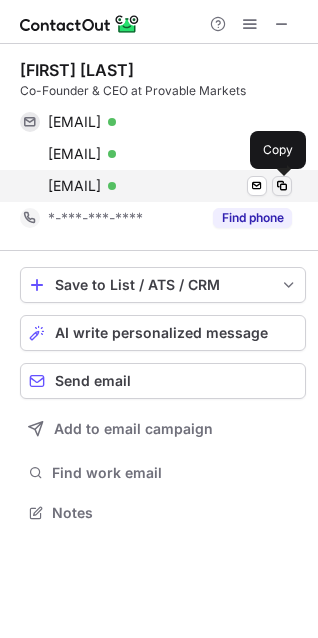 click at bounding box center (282, 186) 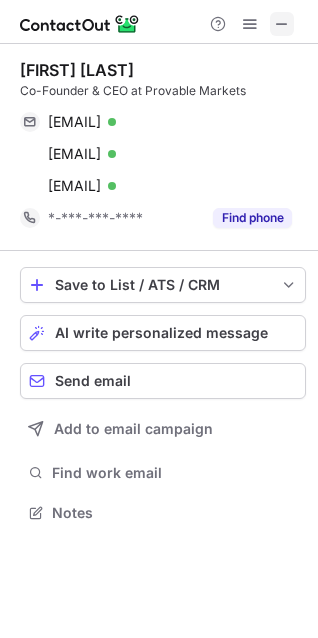 click at bounding box center (282, 24) 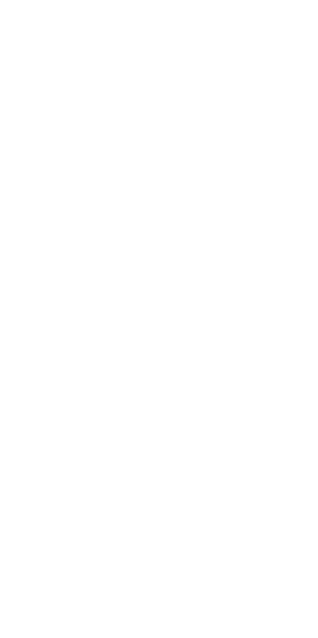 scroll, scrollTop: 0, scrollLeft: 0, axis: both 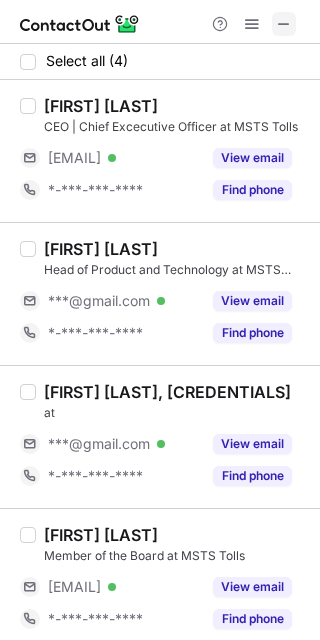 click at bounding box center [284, 24] 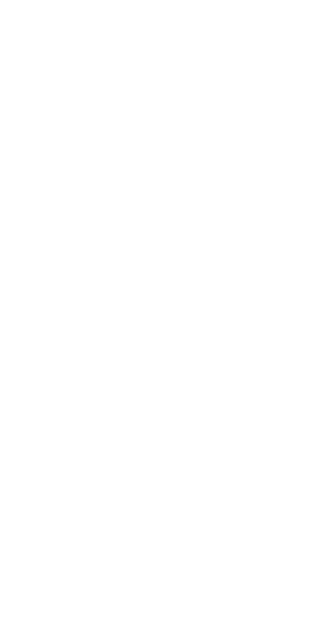 scroll, scrollTop: 0, scrollLeft: 0, axis: both 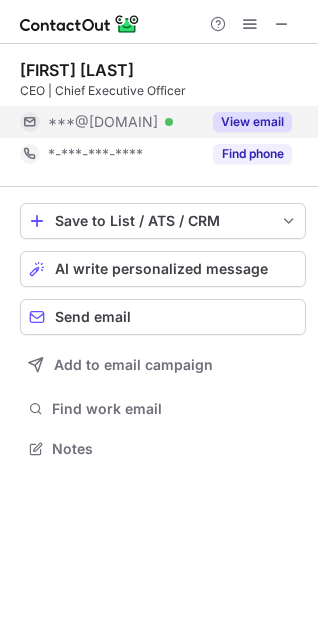 click on "View email" at bounding box center (246, 122) 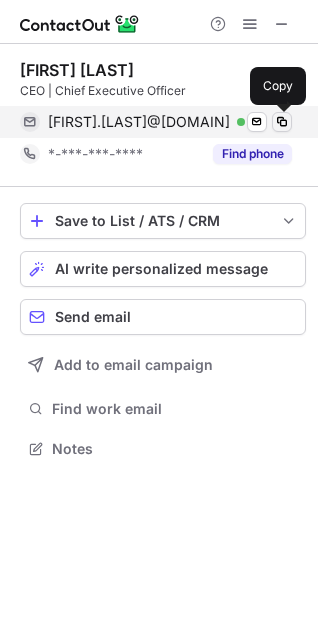 click at bounding box center (282, 122) 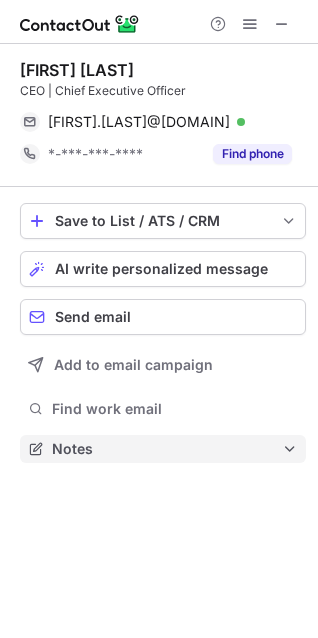 type 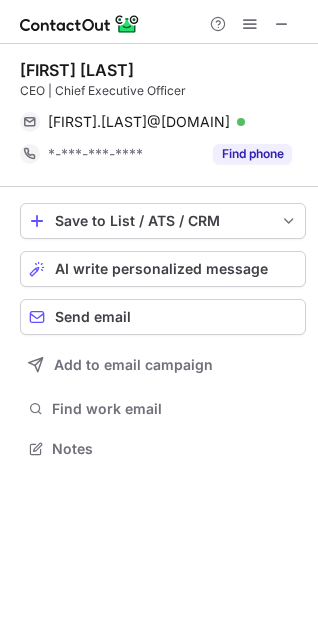 click on "Alex van den Adel" at bounding box center (77, 70) 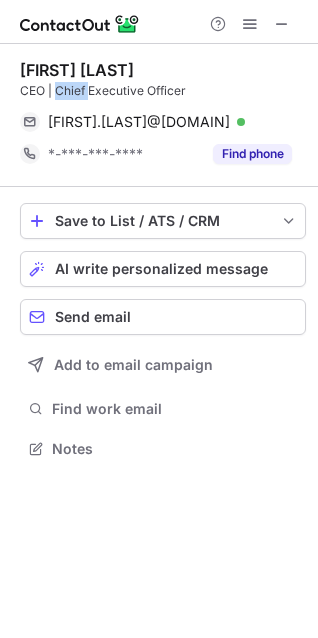 click on "CEO | Chief Executive Officer" at bounding box center (163, 91) 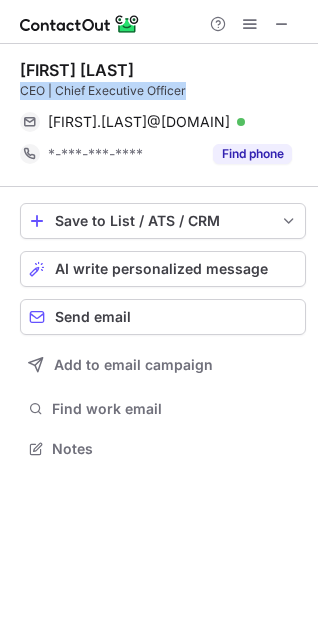click on "CEO | Chief Executive Officer" at bounding box center [163, 91] 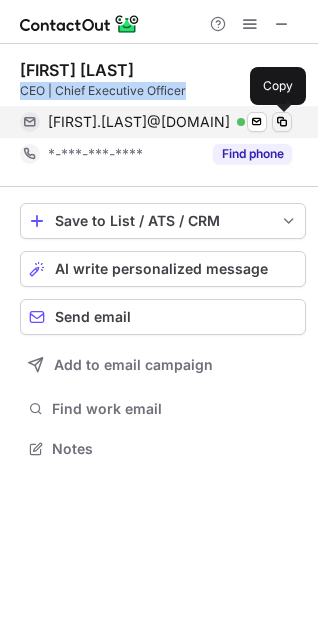 click at bounding box center (282, 122) 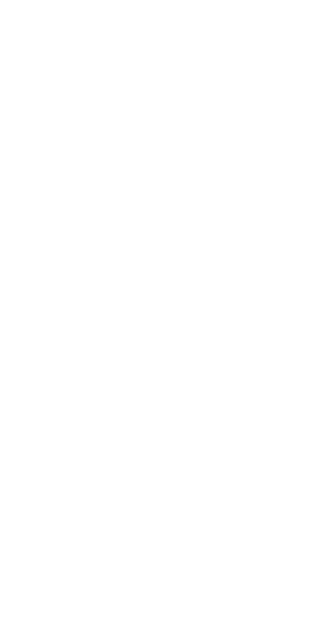 scroll, scrollTop: 0, scrollLeft: 0, axis: both 